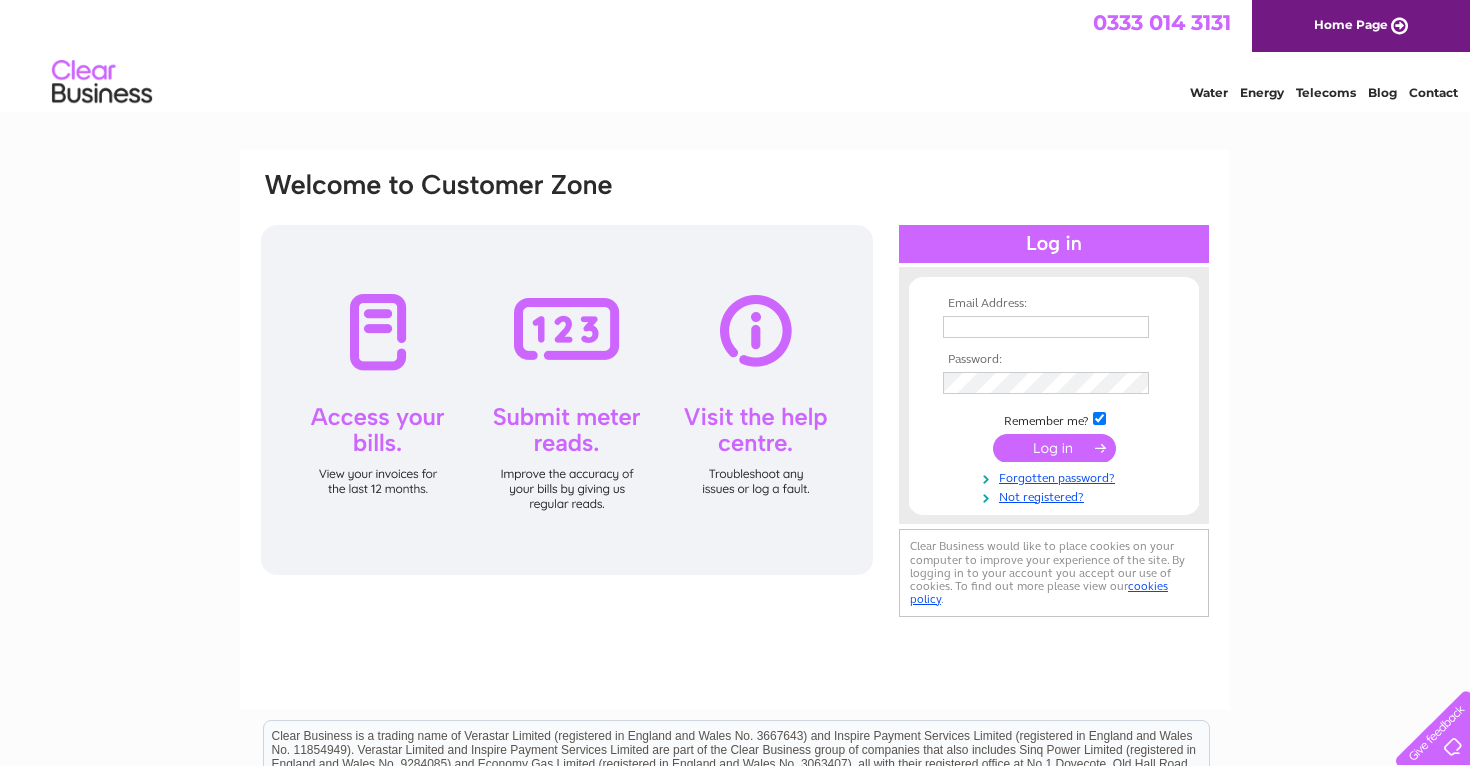 scroll, scrollTop: 0, scrollLeft: 0, axis: both 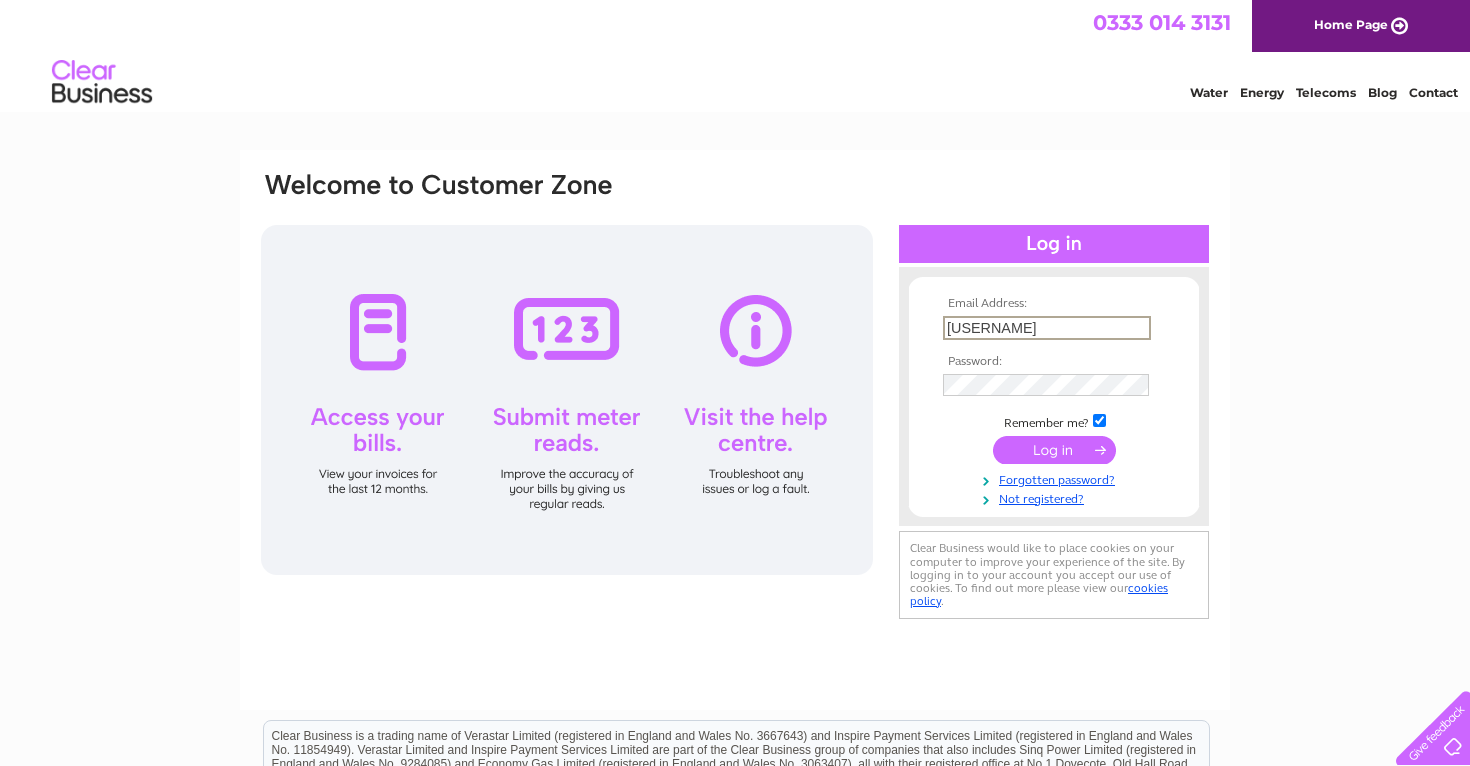 type on "[USERNAME]@[DOMAIN]" 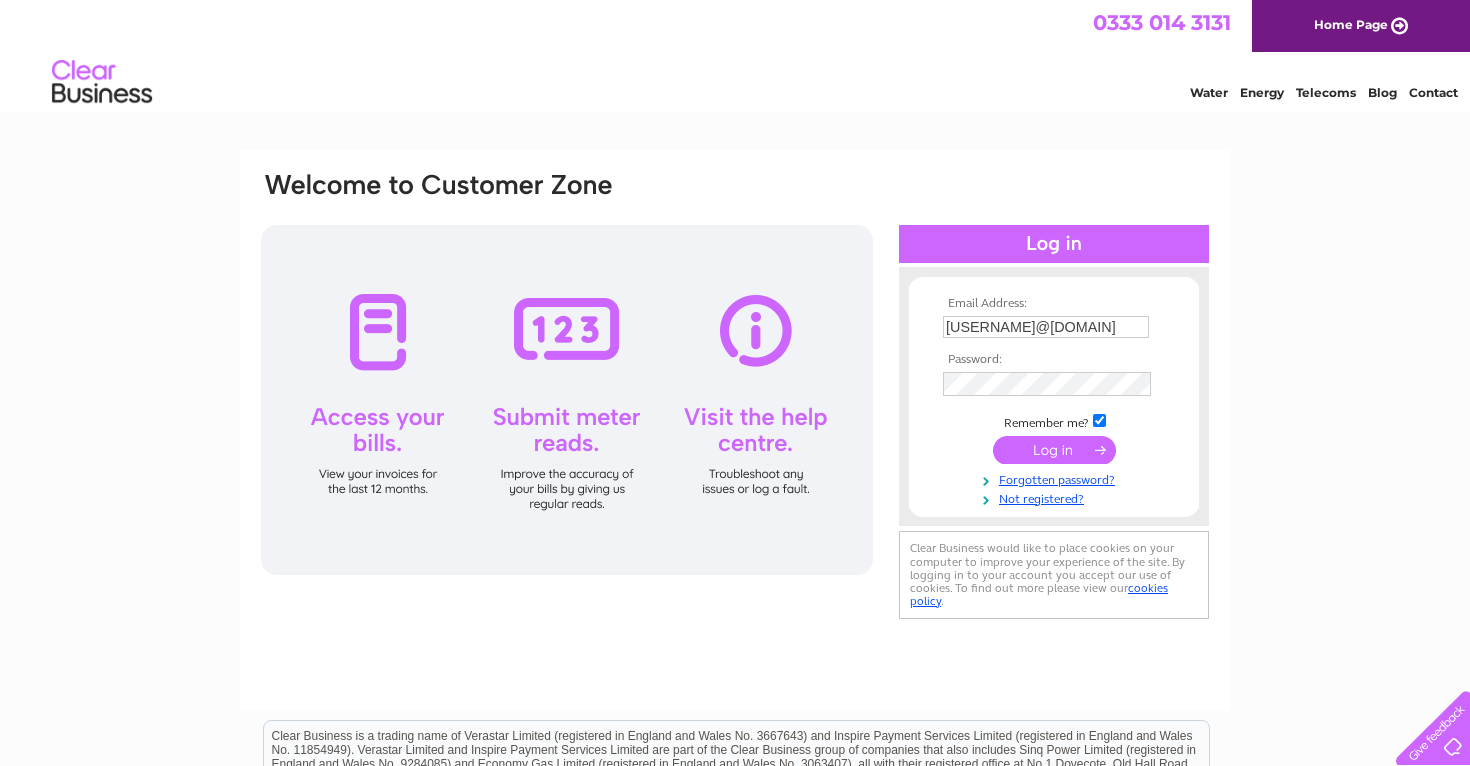 click at bounding box center [1054, 450] 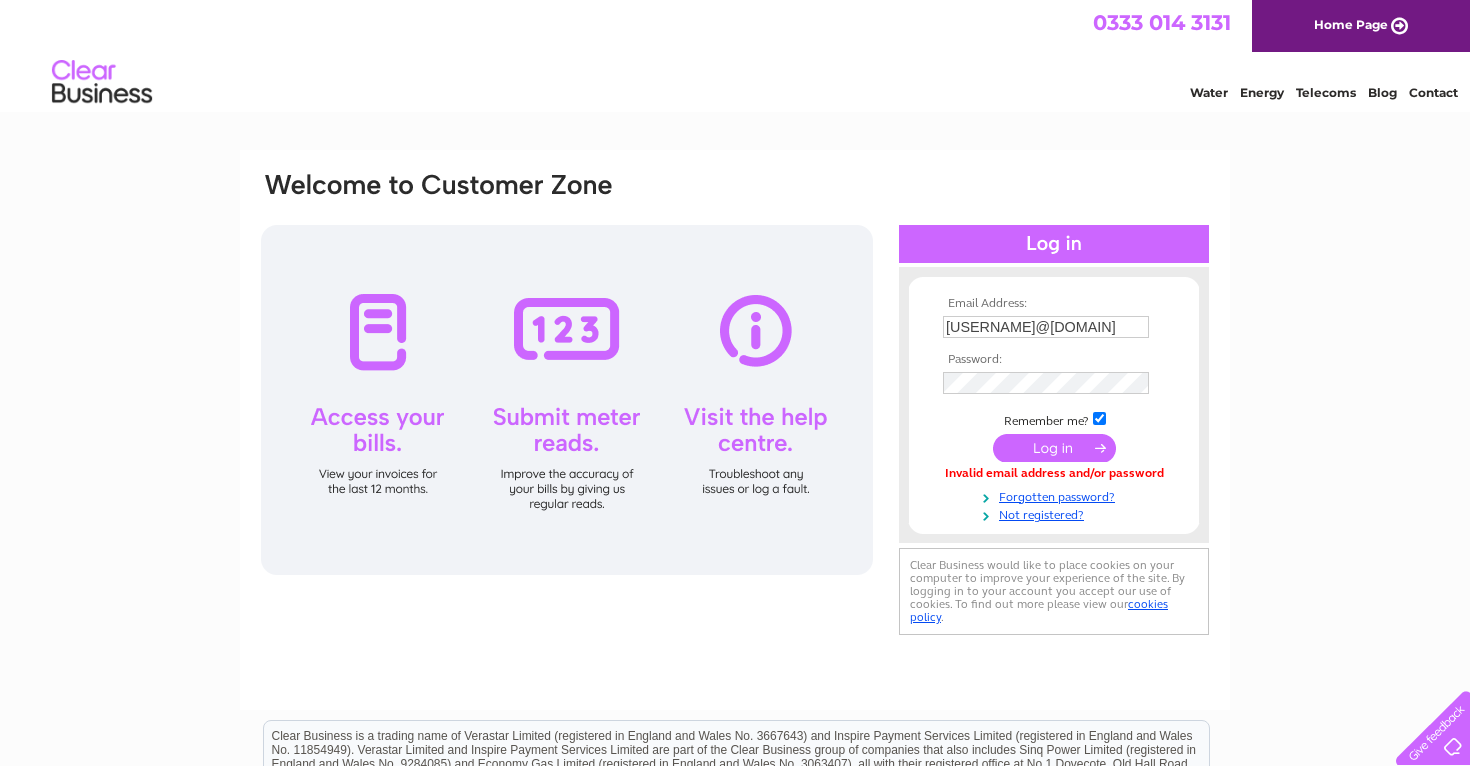scroll, scrollTop: 0, scrollLeft: 0, axis: both 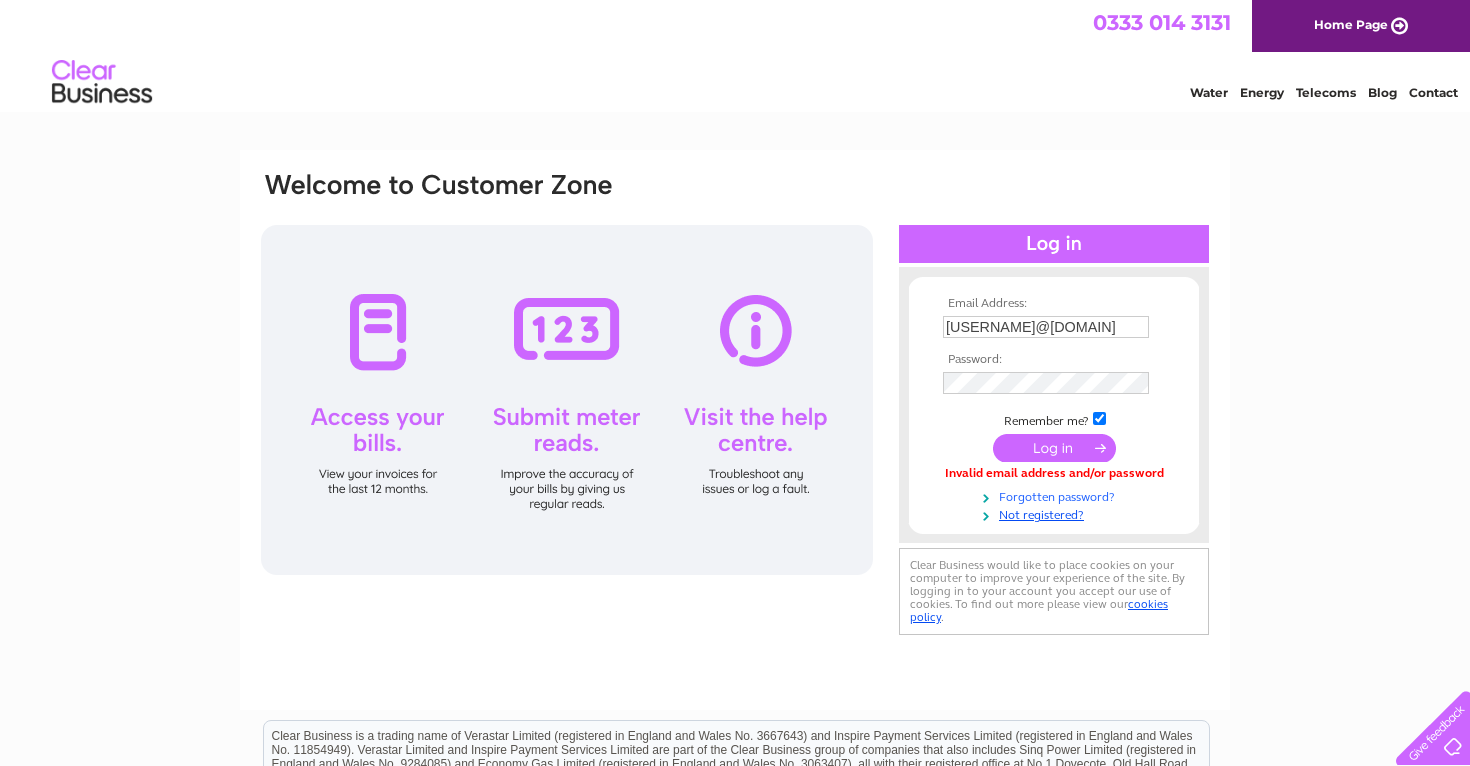 click on "Forgotten password?" at bounding box center [1056, 495] 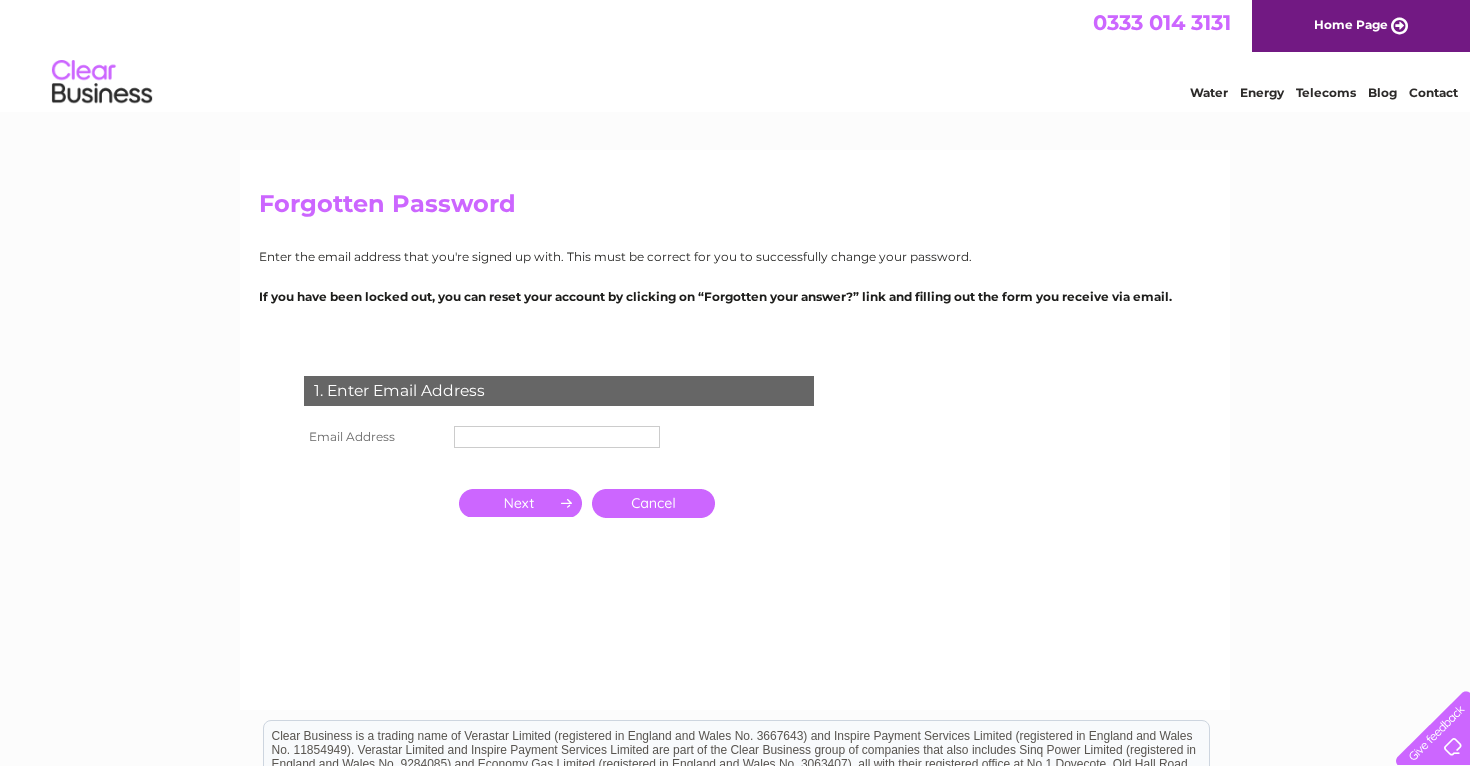 scroll, scrollTop: 0, scrollLeft: 0, axis: both 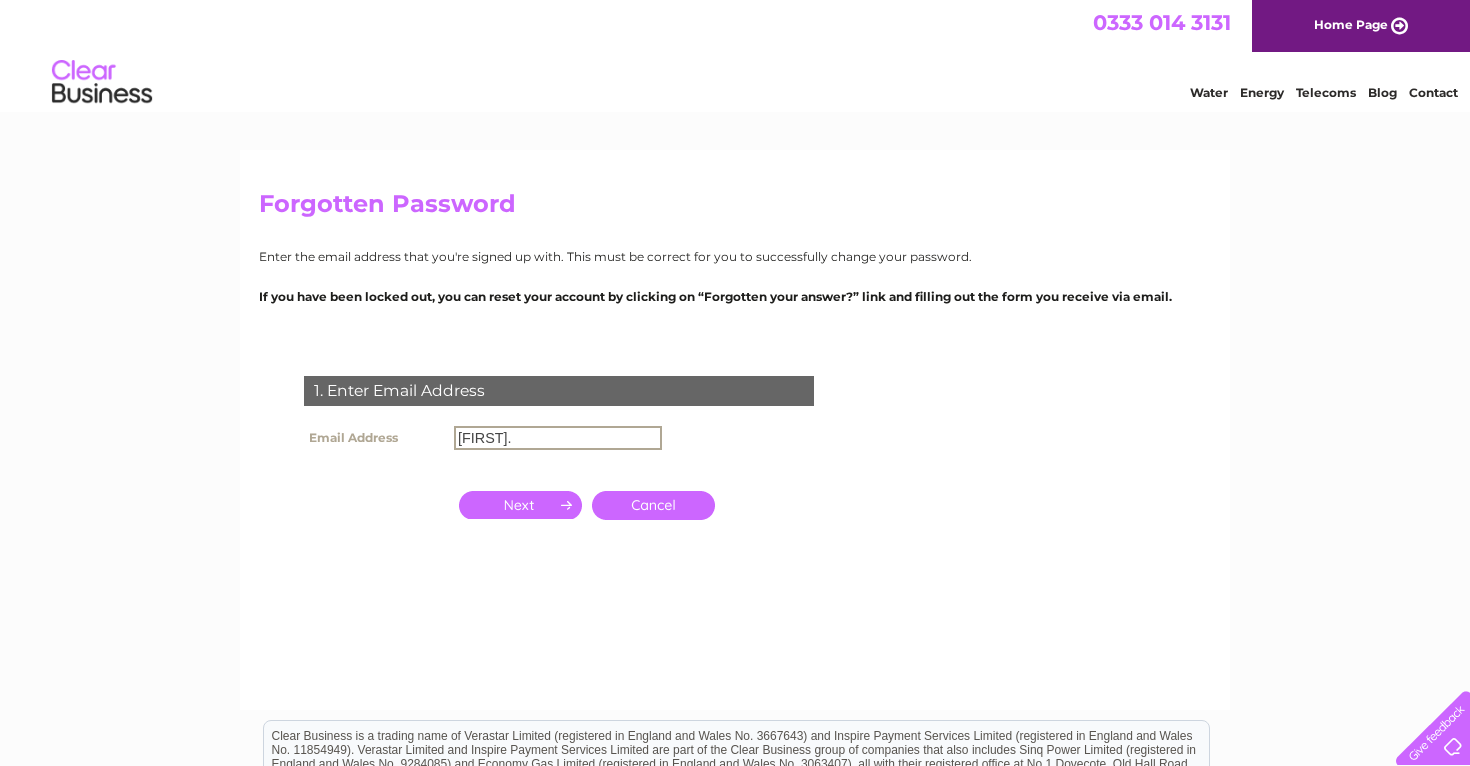type on "[USERNAME]@[DOMAIN]" 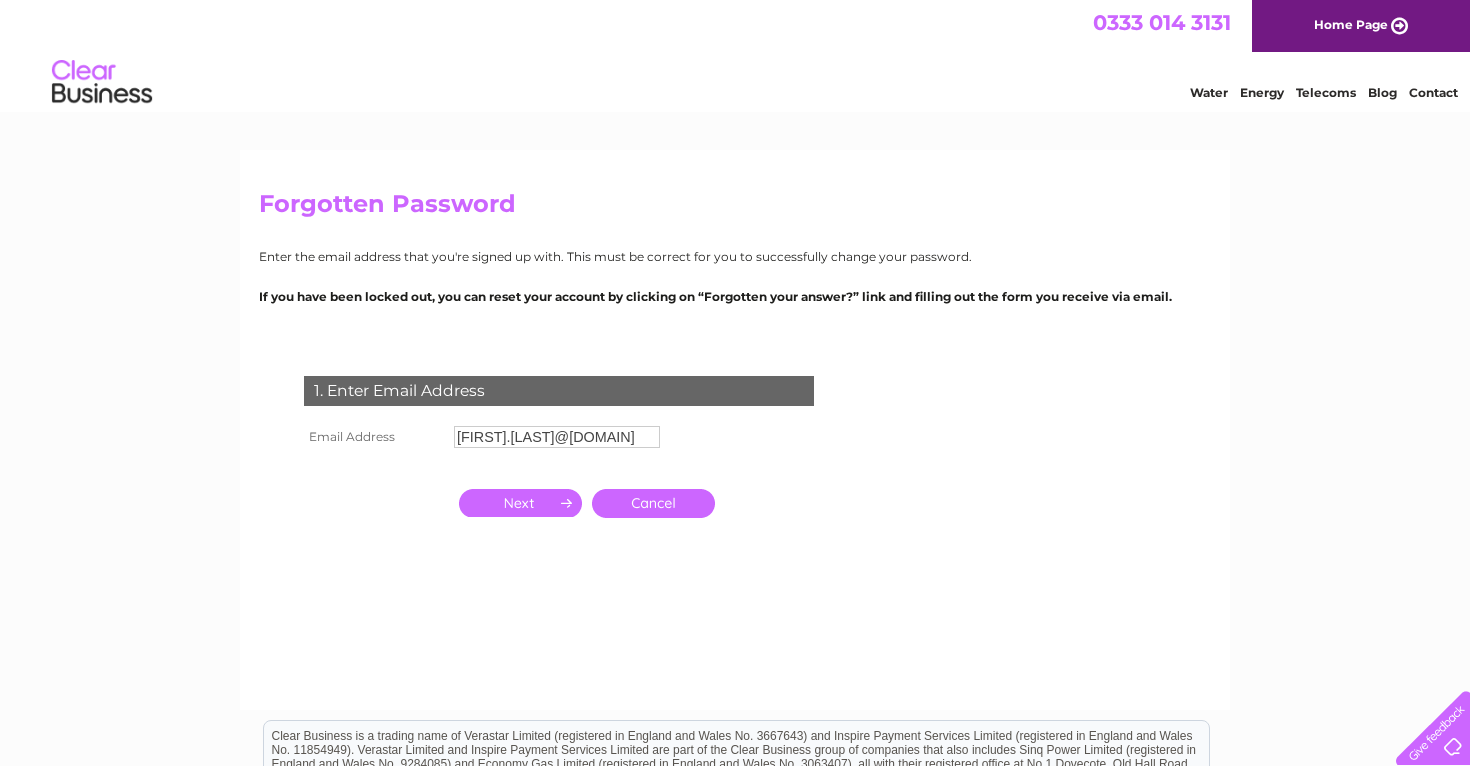 click at bounding box center [520, 503] 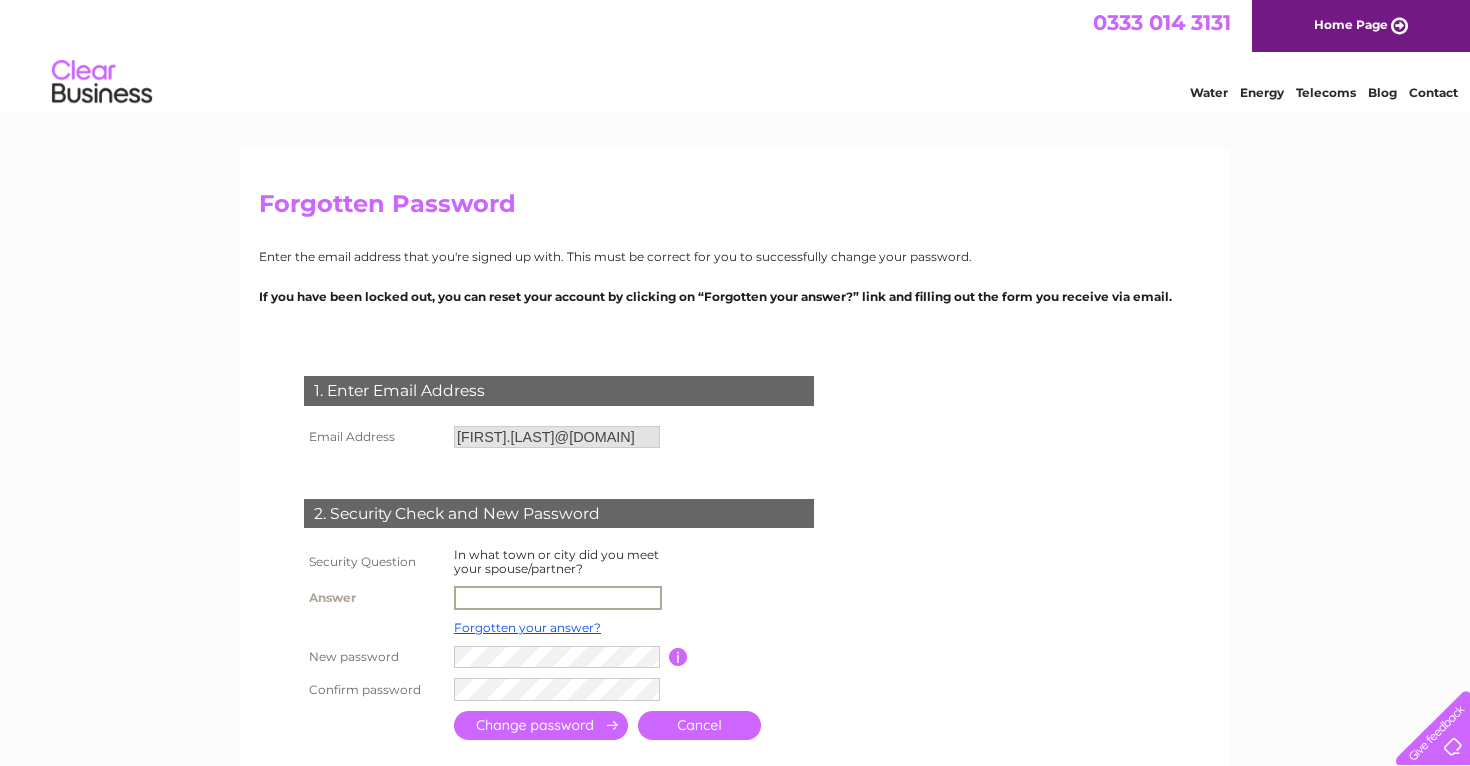click at bounding box center (558, 598) 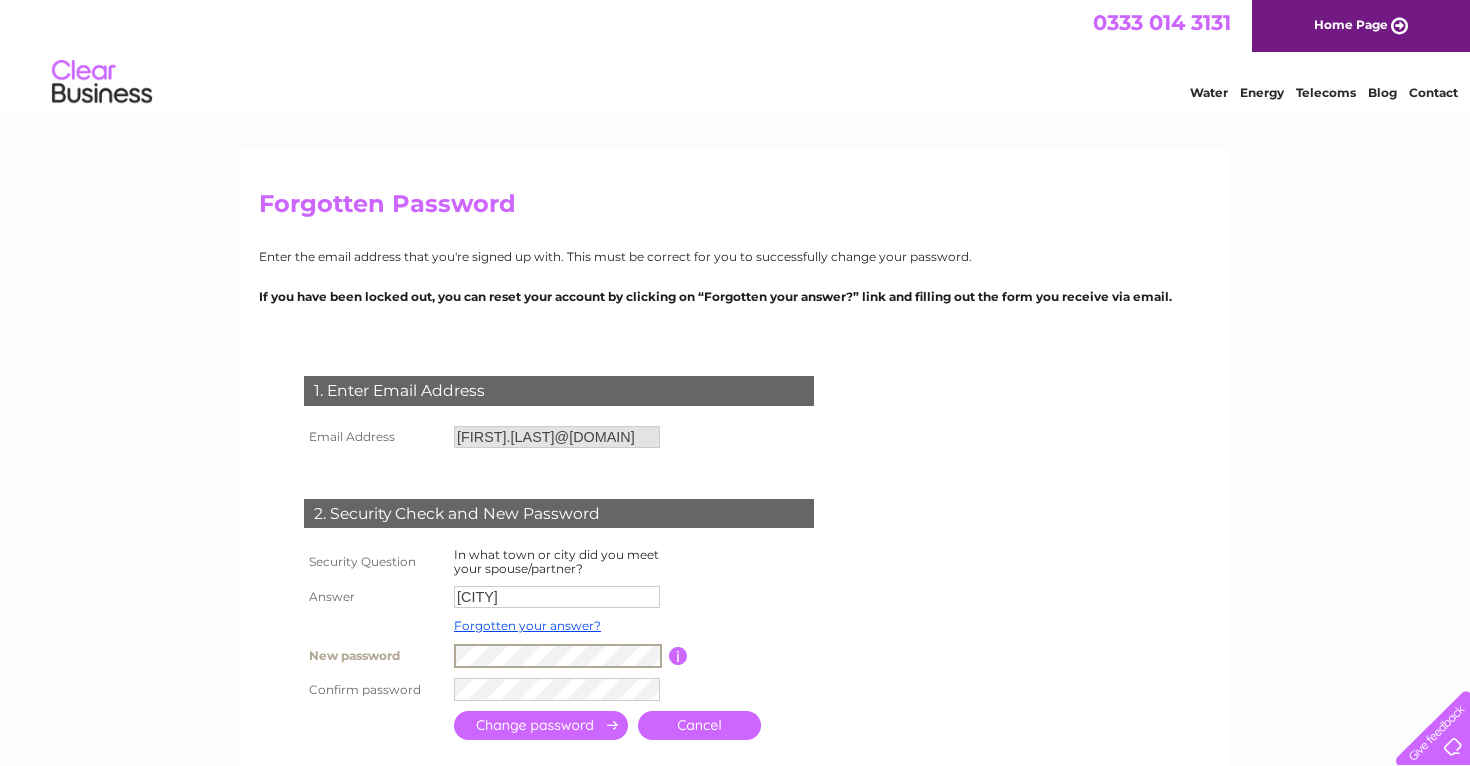 click on "New password
Password must be at least 6 characters long" at bounding box center [583, 656] 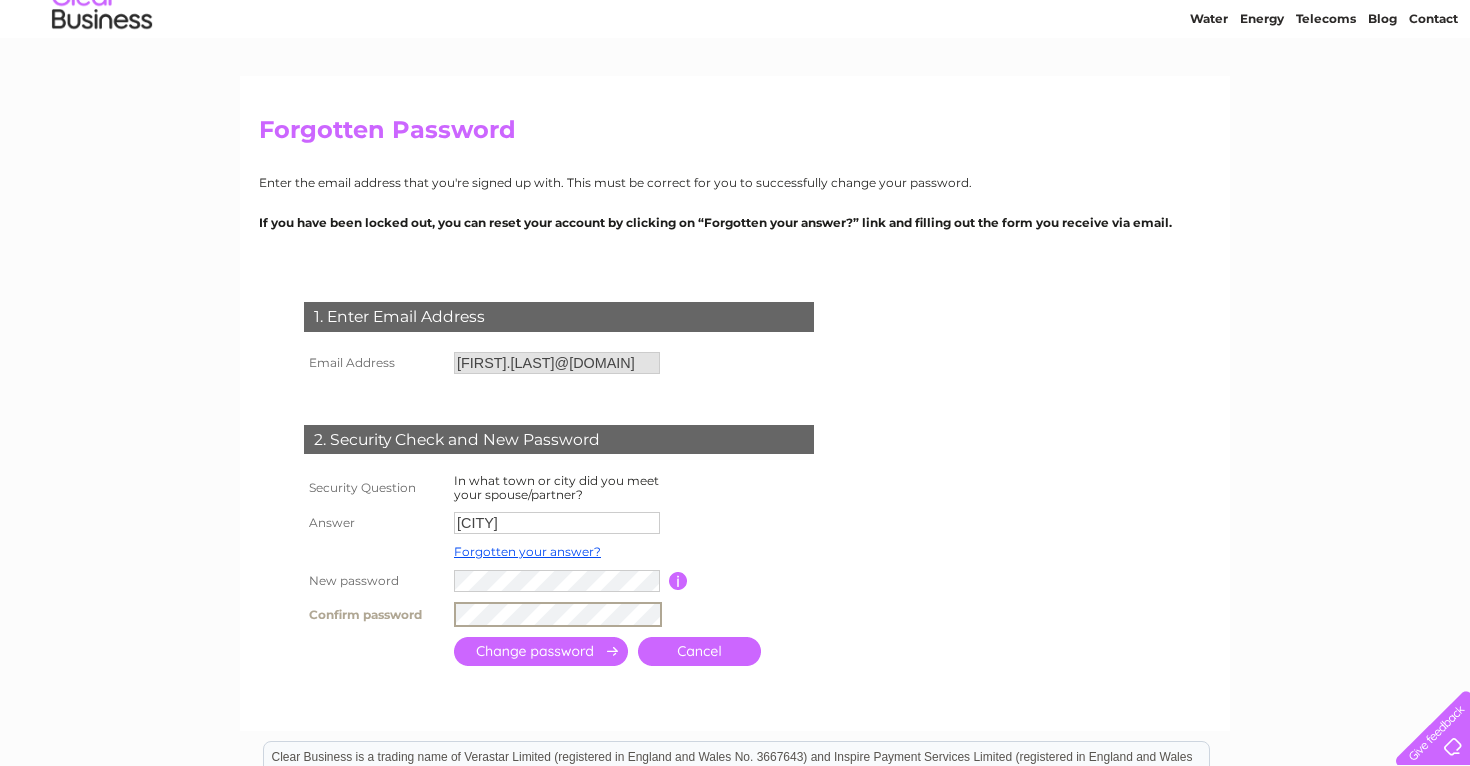 click at bounding box center [541, 651] 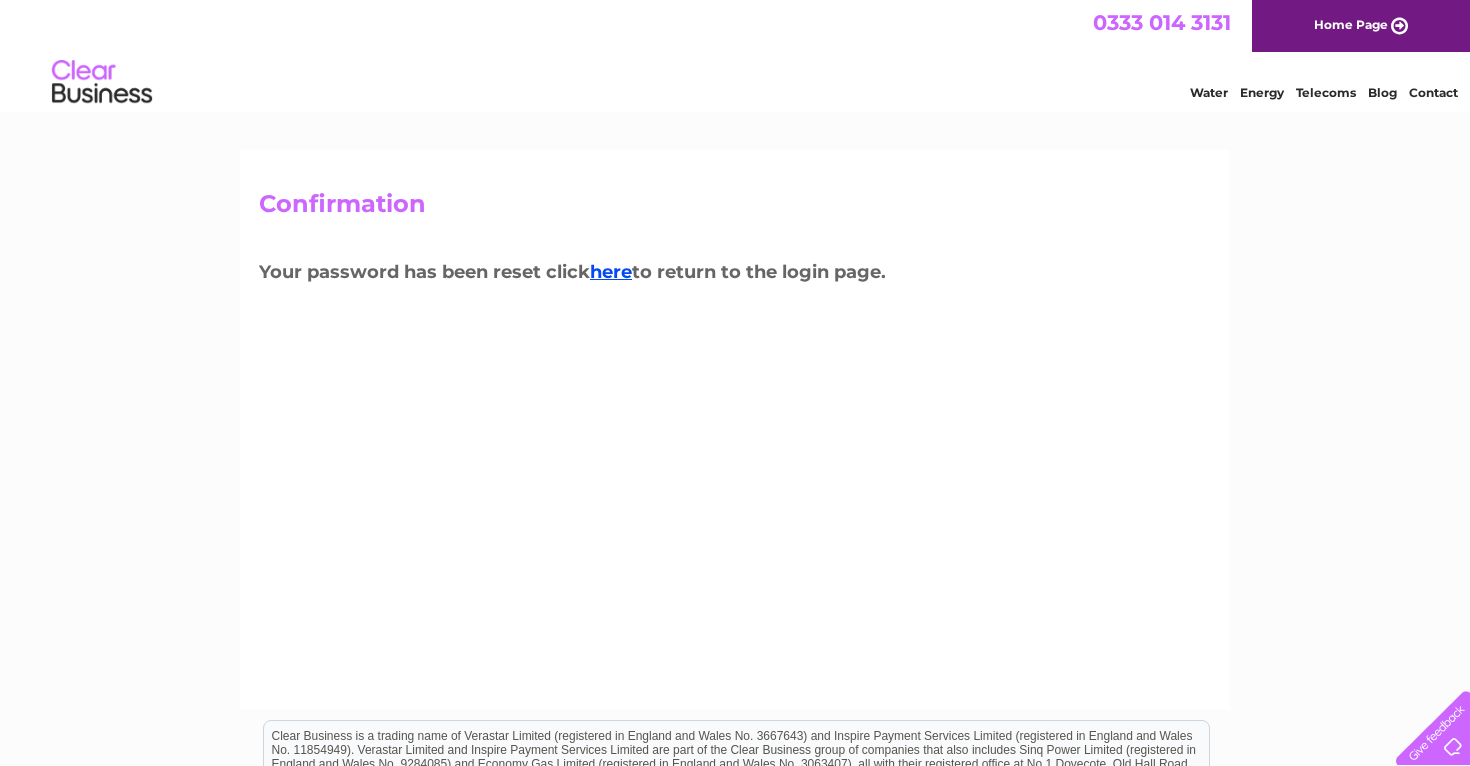 scroll, scrollTop: 0, scrollLeft: 0, axis: both 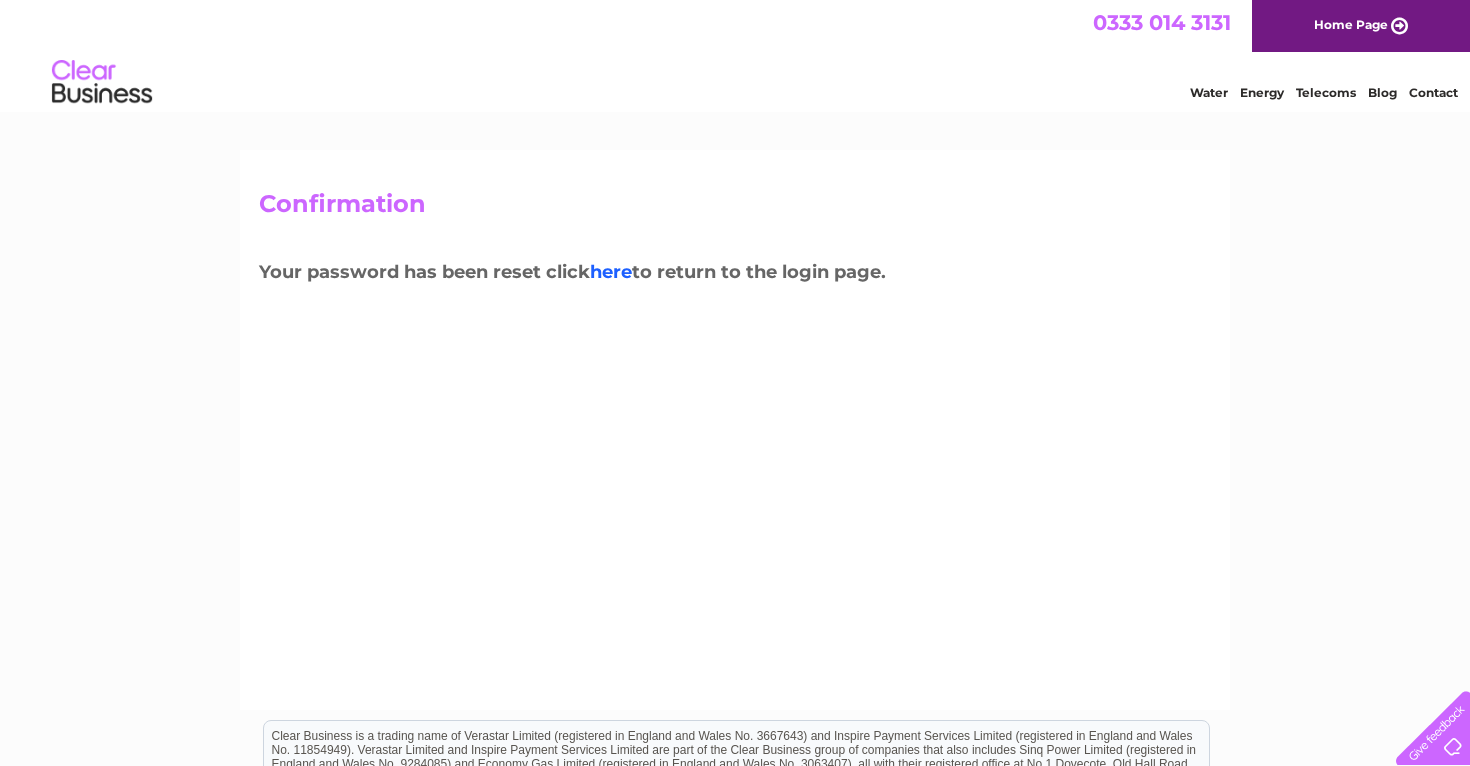click on "here" at bounding box center [611, 272] 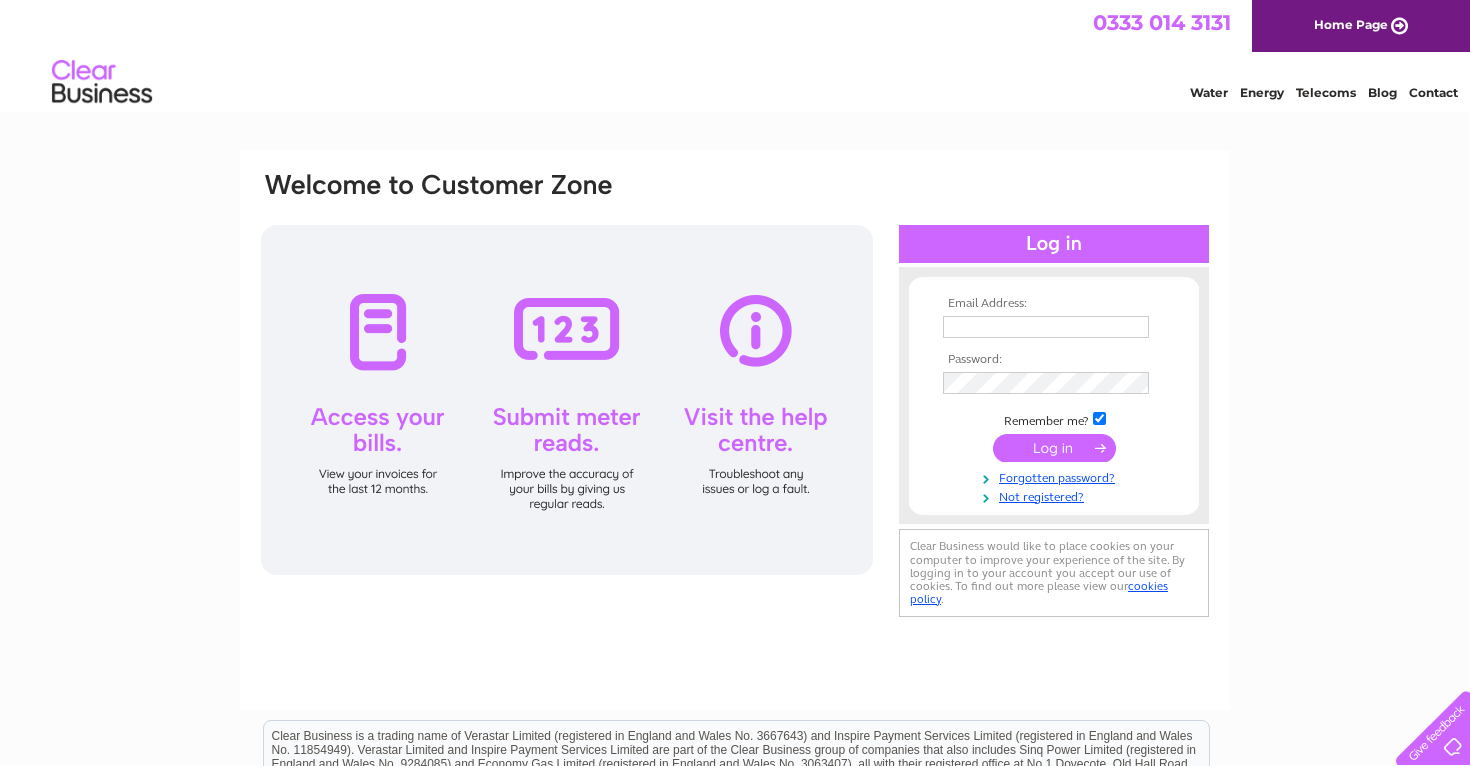 scroll, scrollTop: 0, scrollLeft: 0, axis: both 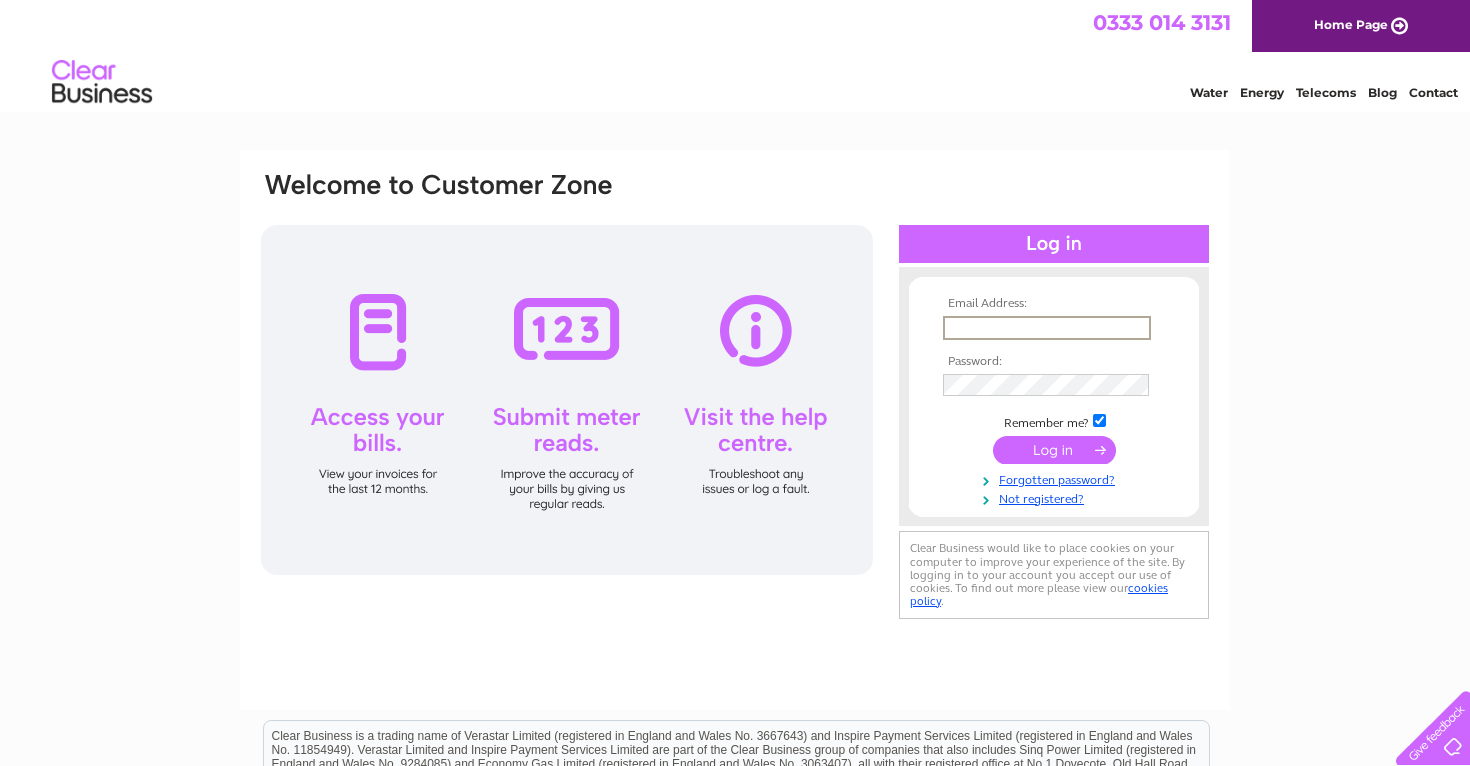 click at bounding box center (1047, 328) 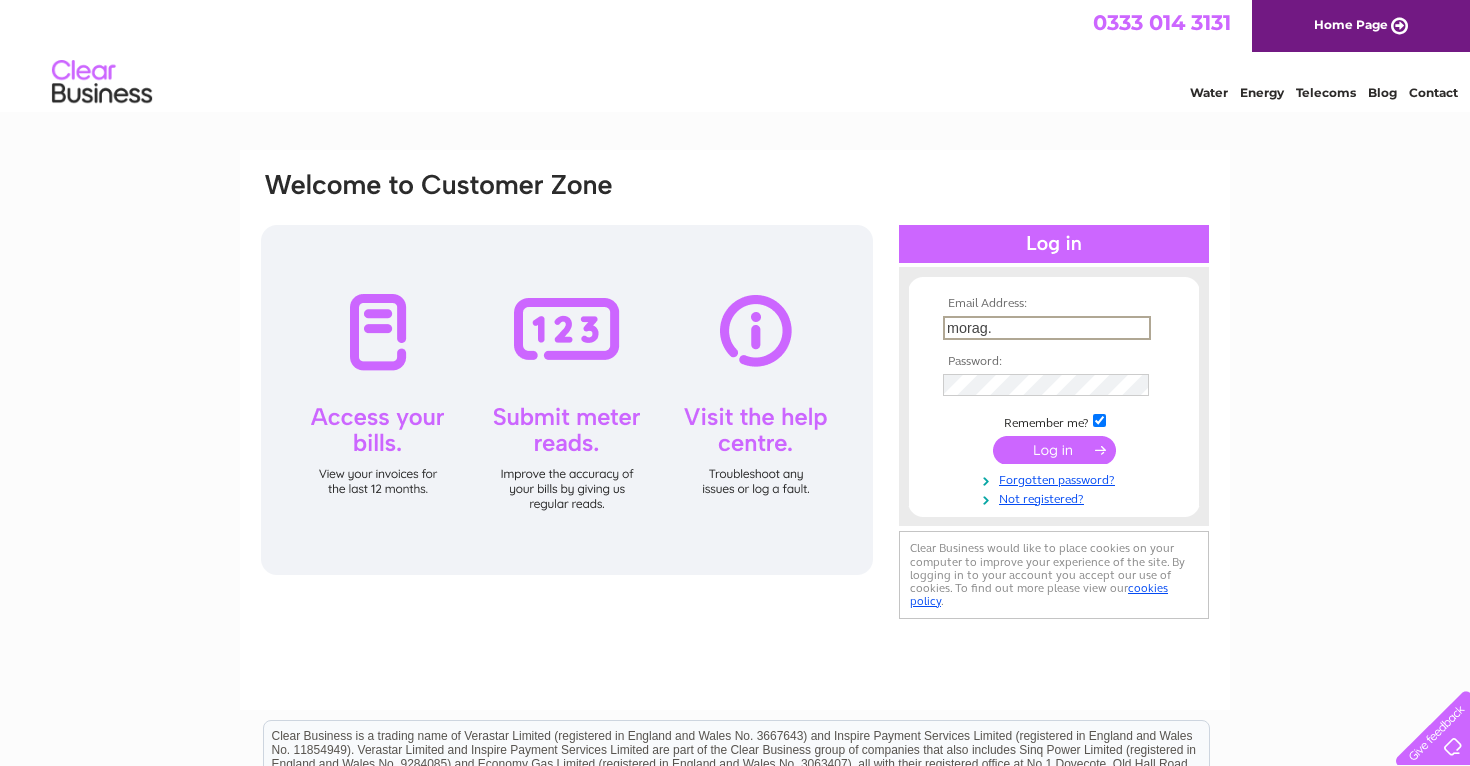 type on "morag.anderson@glasgowcityfc.co.uk" 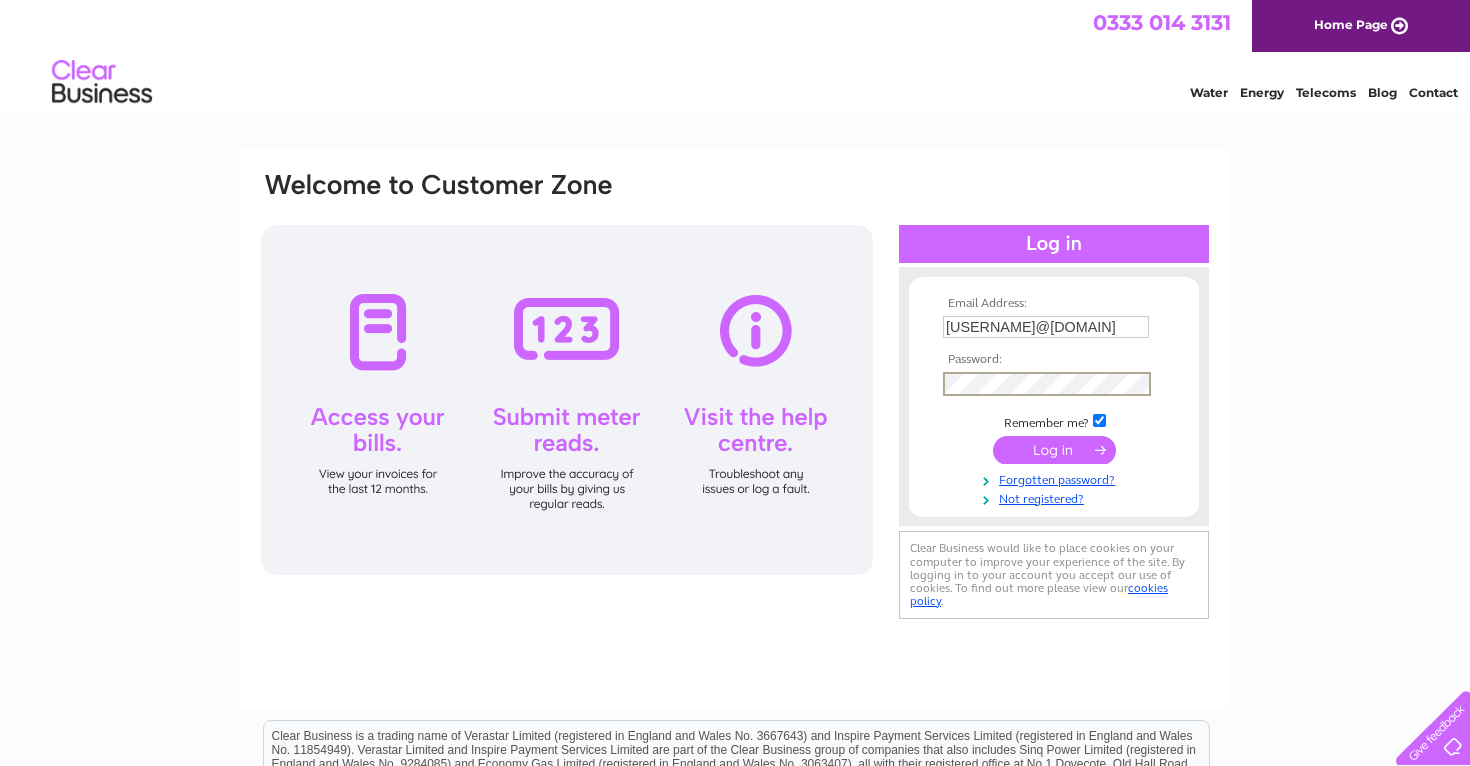 click at bounding box center [1054, 450] 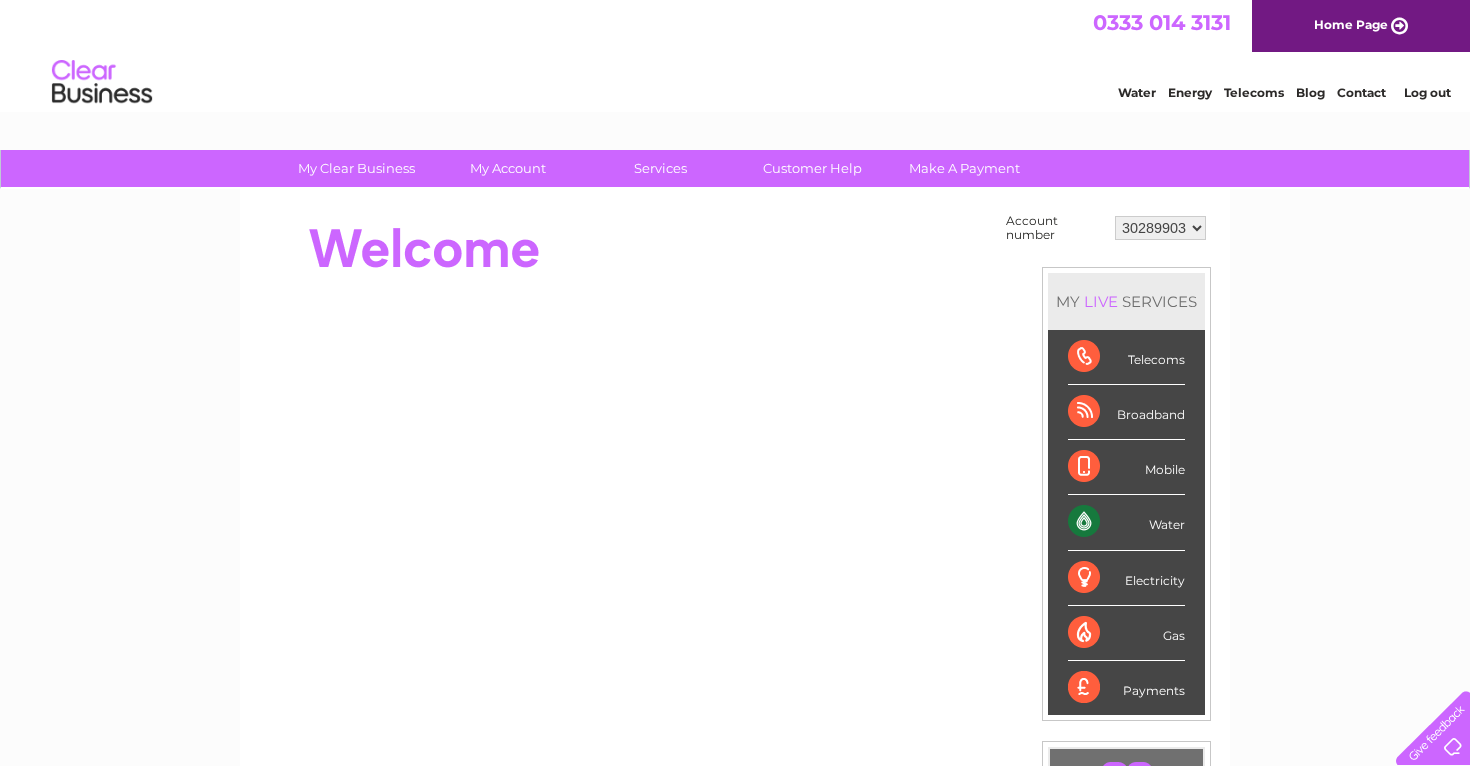 scroll, scrollTop: 0, scrollLeft: 0, axis: both 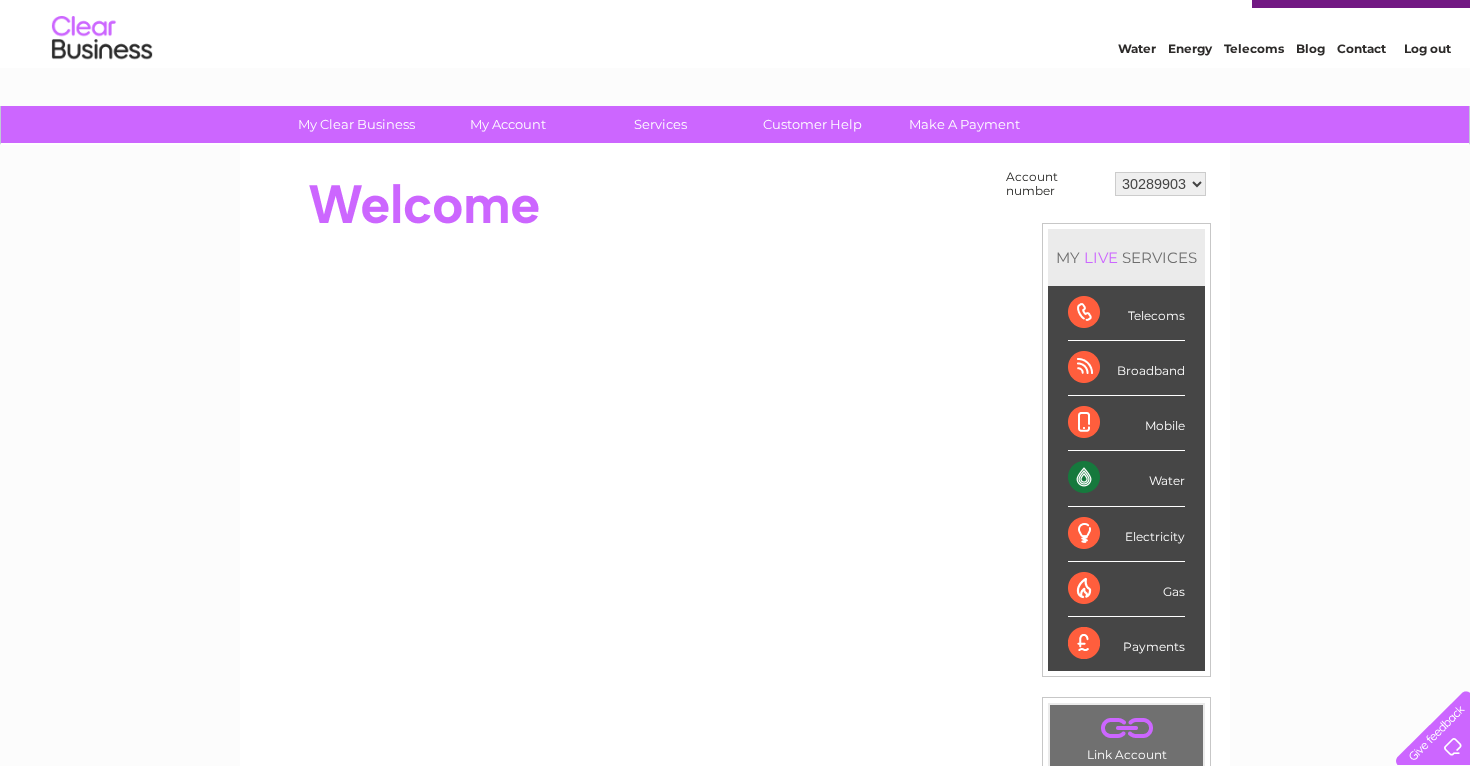 click on "Water" at bounding box center [1137, 48] 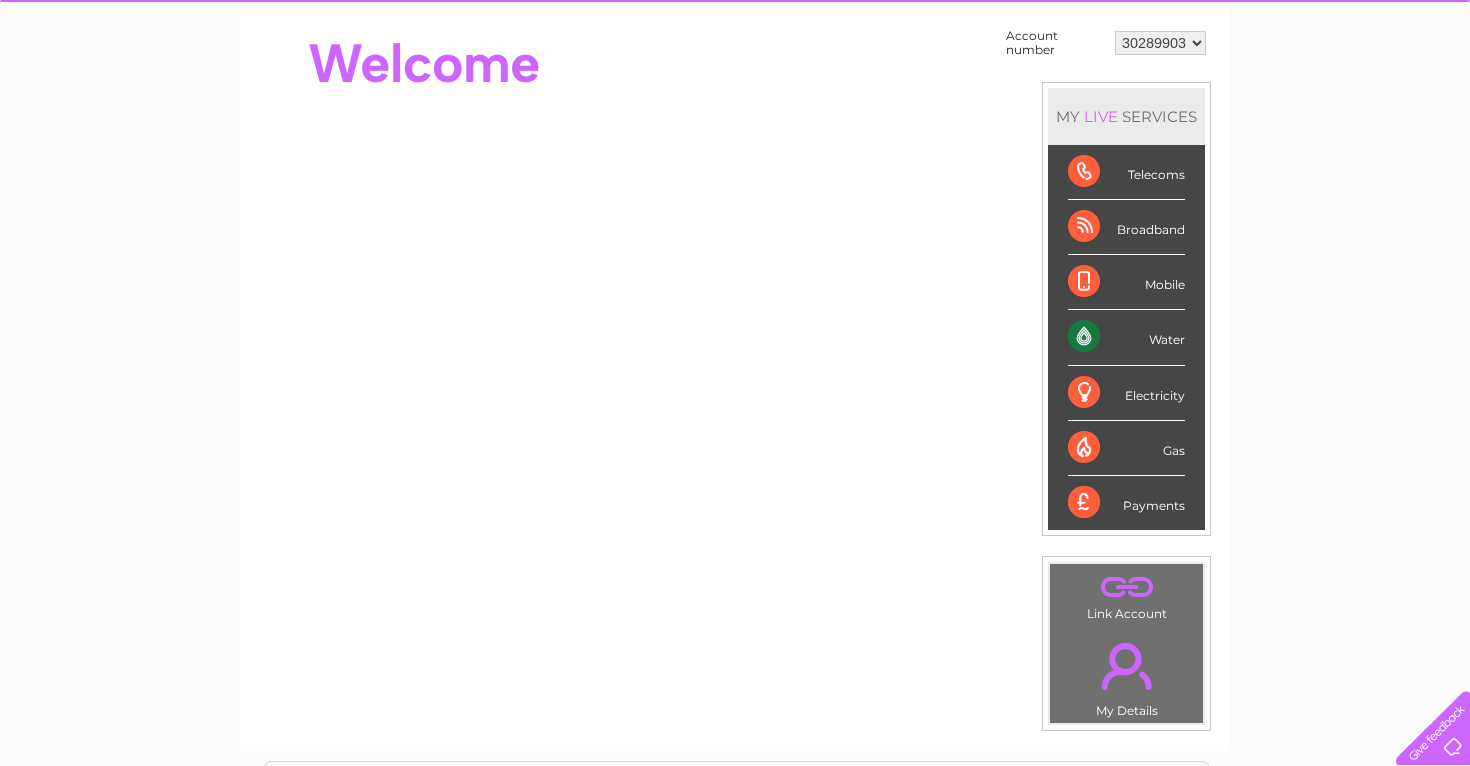 scroll, scrollTop: 91, scrollLeft: 0, axis: vertical 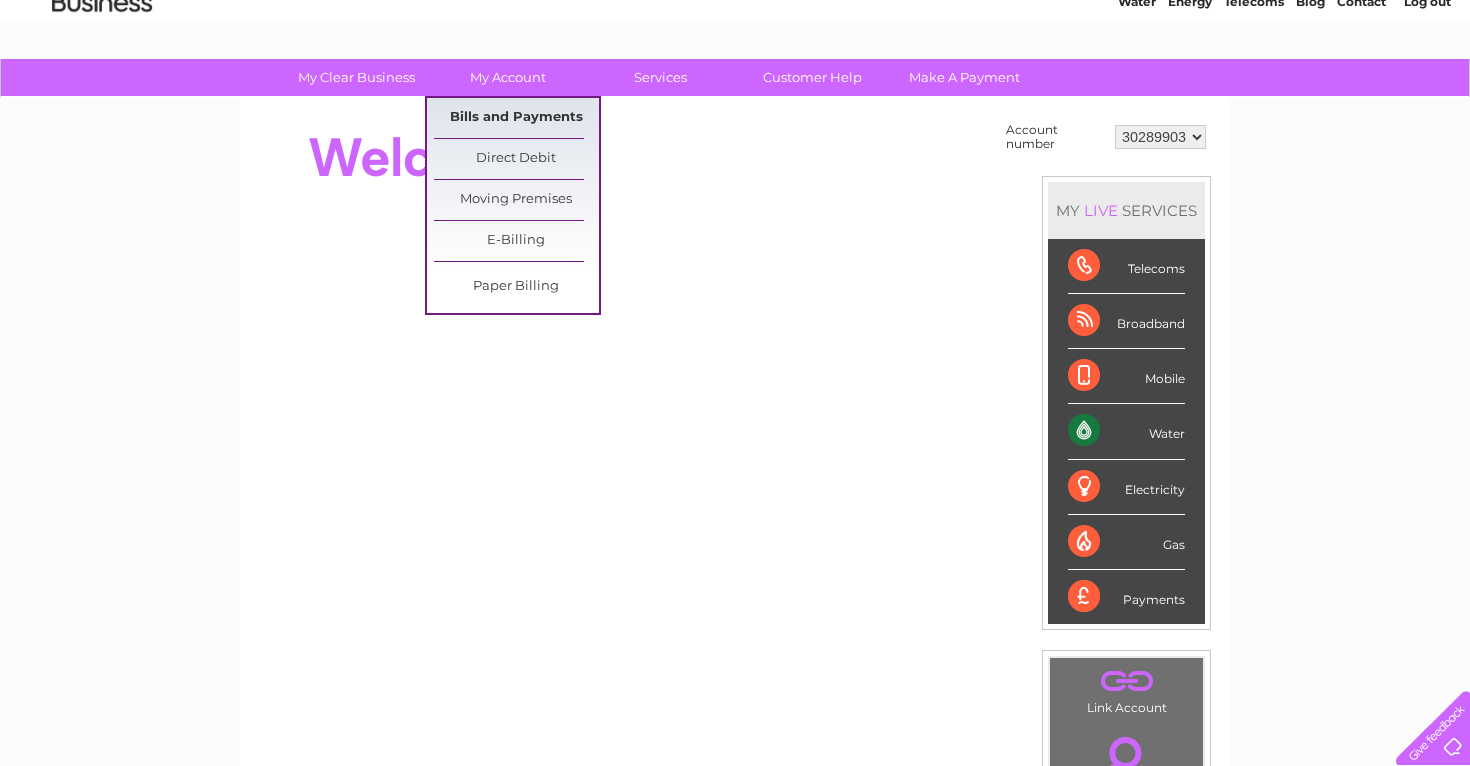 click on "Bills and Payments" at bounding box center [516, 118] 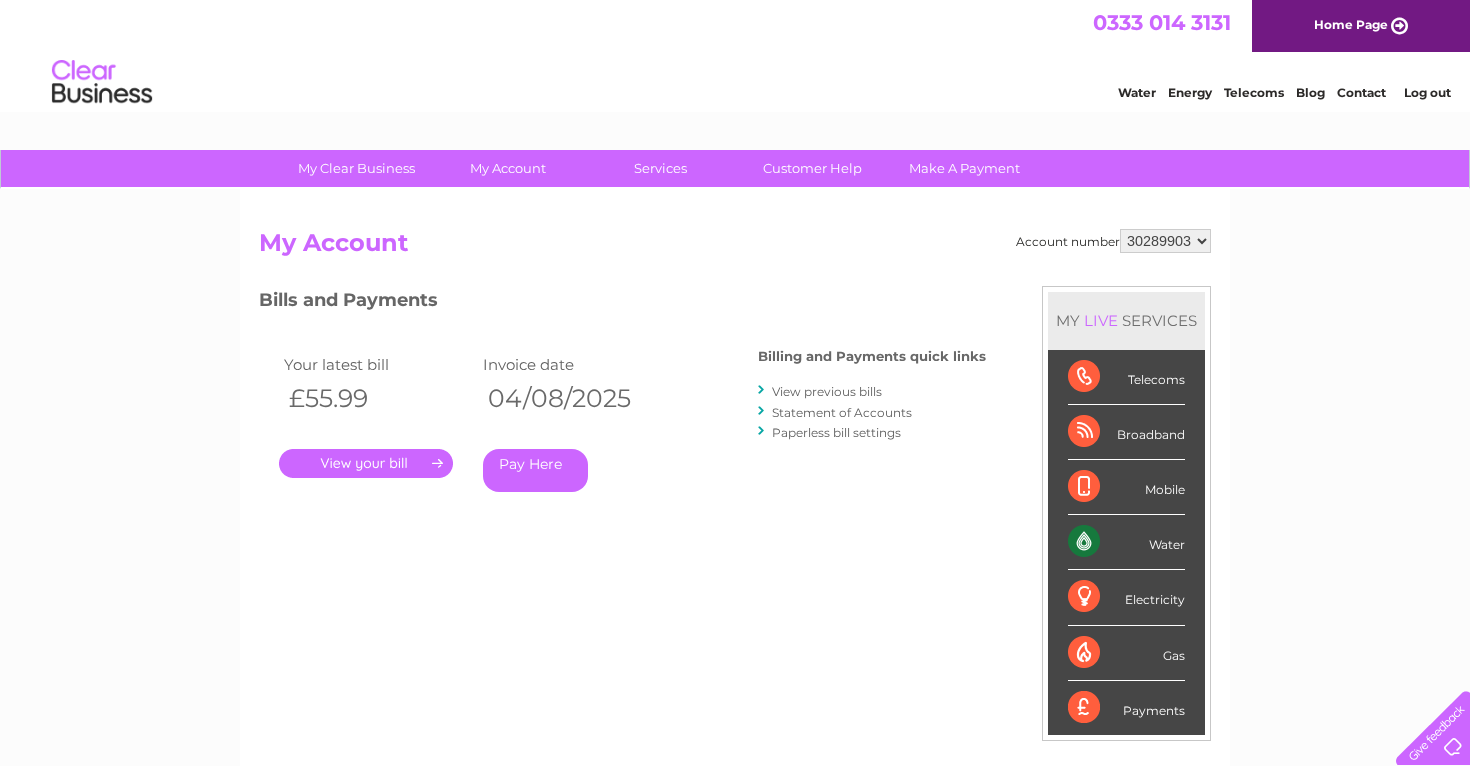 scroll, scrollTop: 0, scrollLeft: 0, axis: both 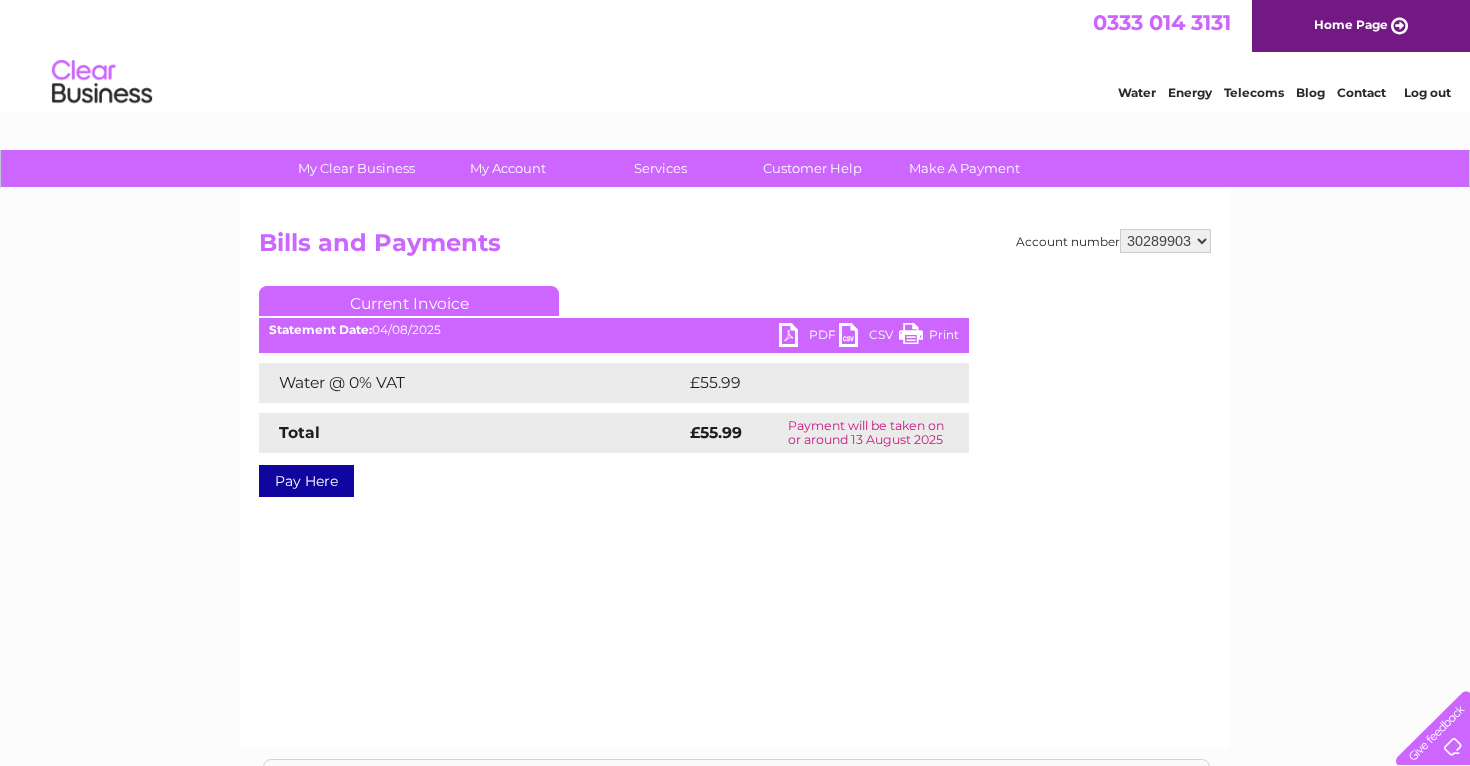 click on "PDF" at bounding box center [809, 337] 